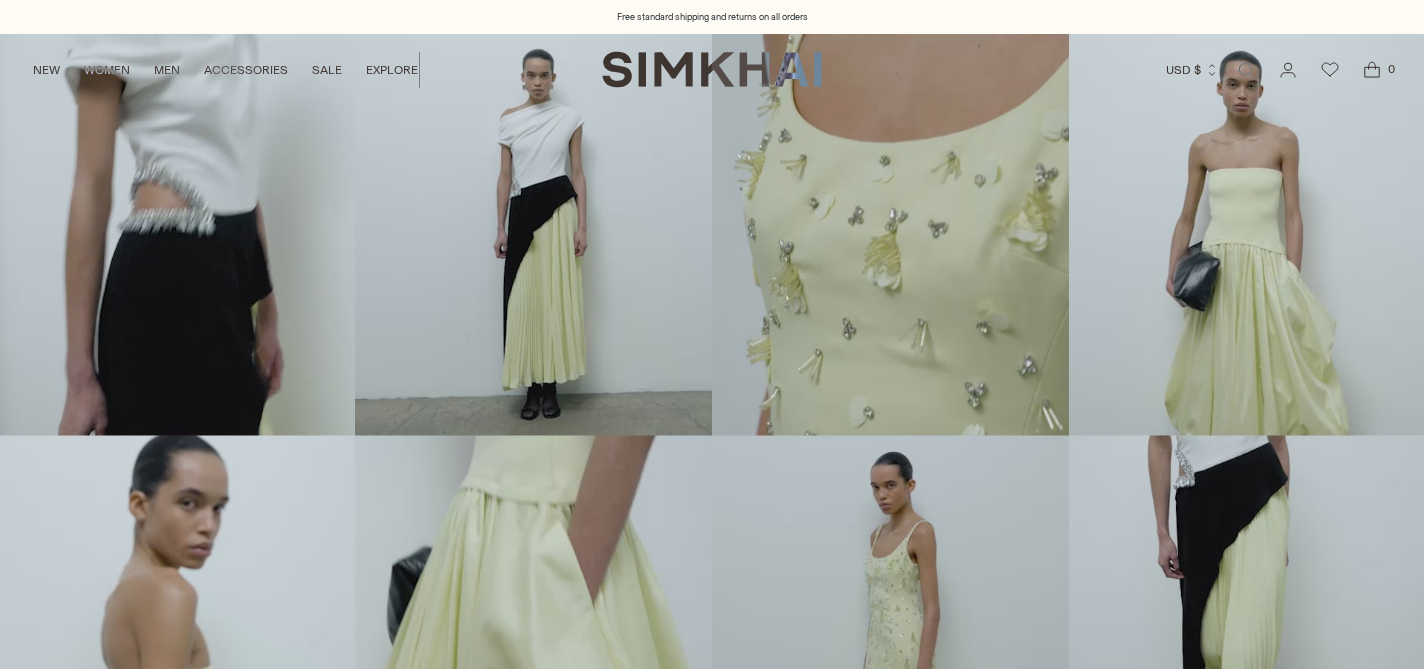 scroll, scrollTop: 0, scrollLeft: 0, axis: both 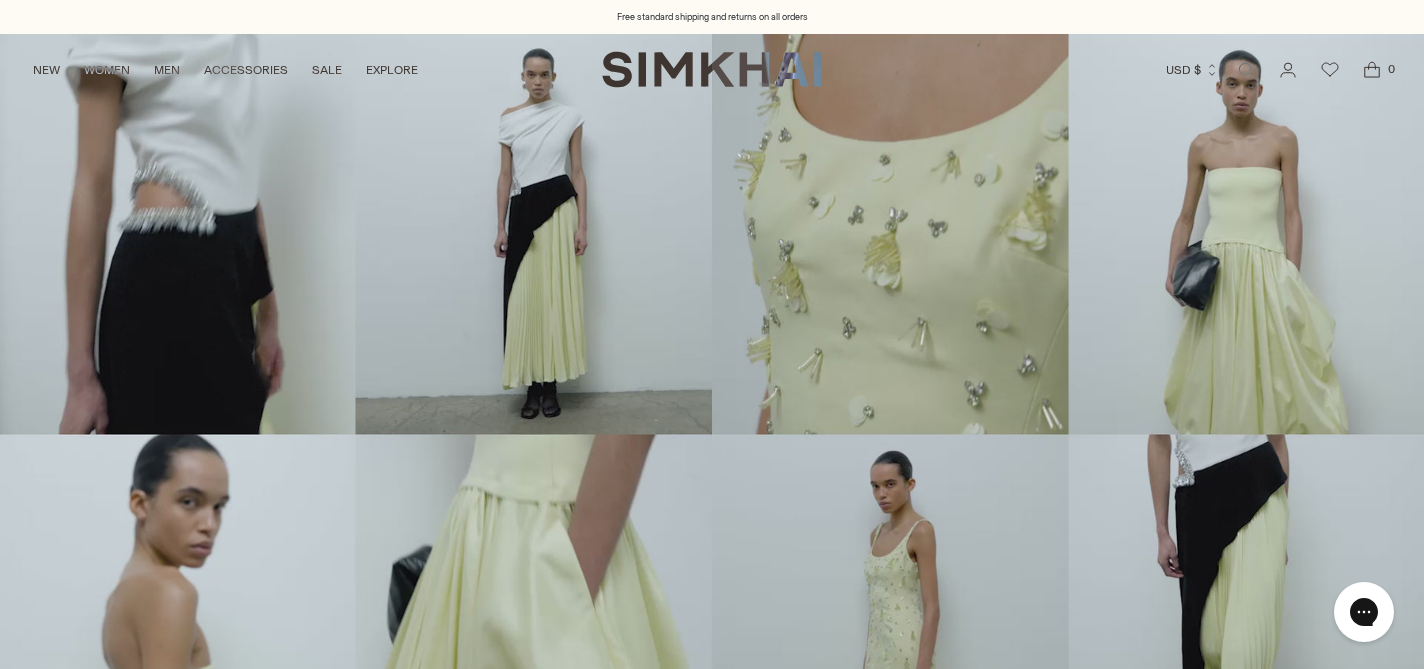 click at bounding box center (712, 434) 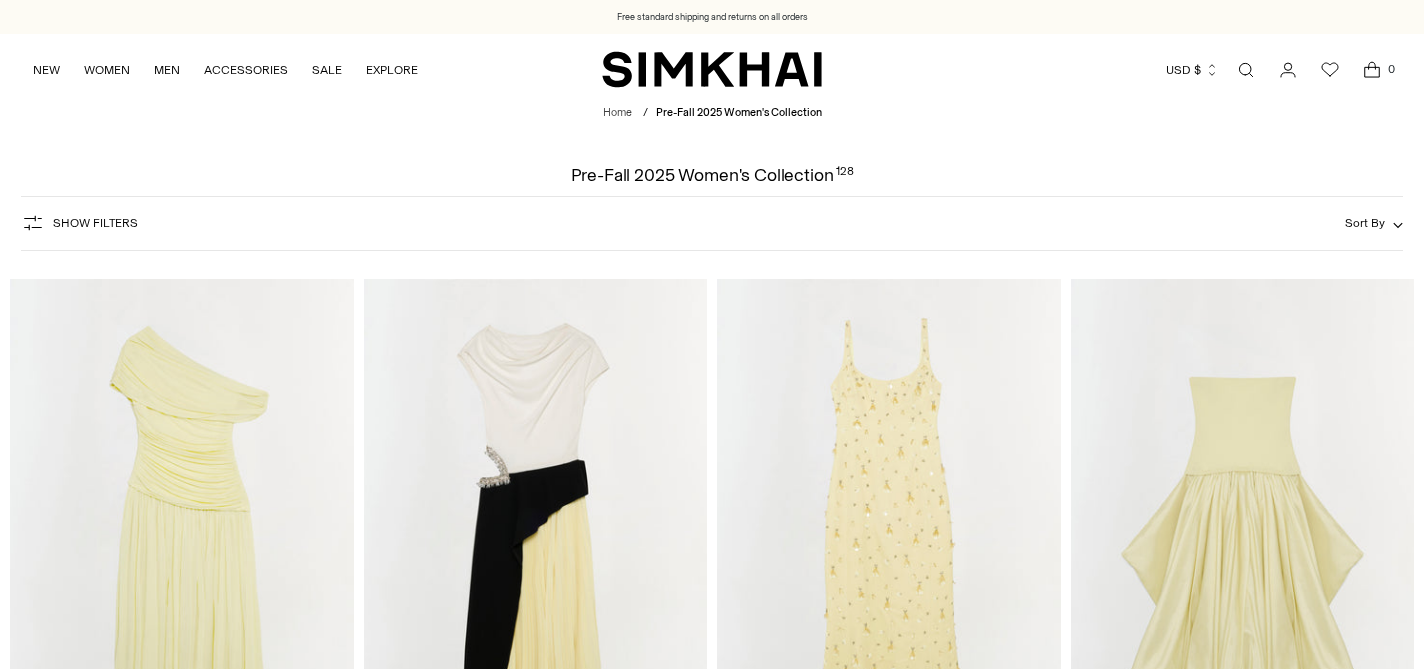 scroll, scrollTop: 250, scrollLeft: 0, axis: vertical 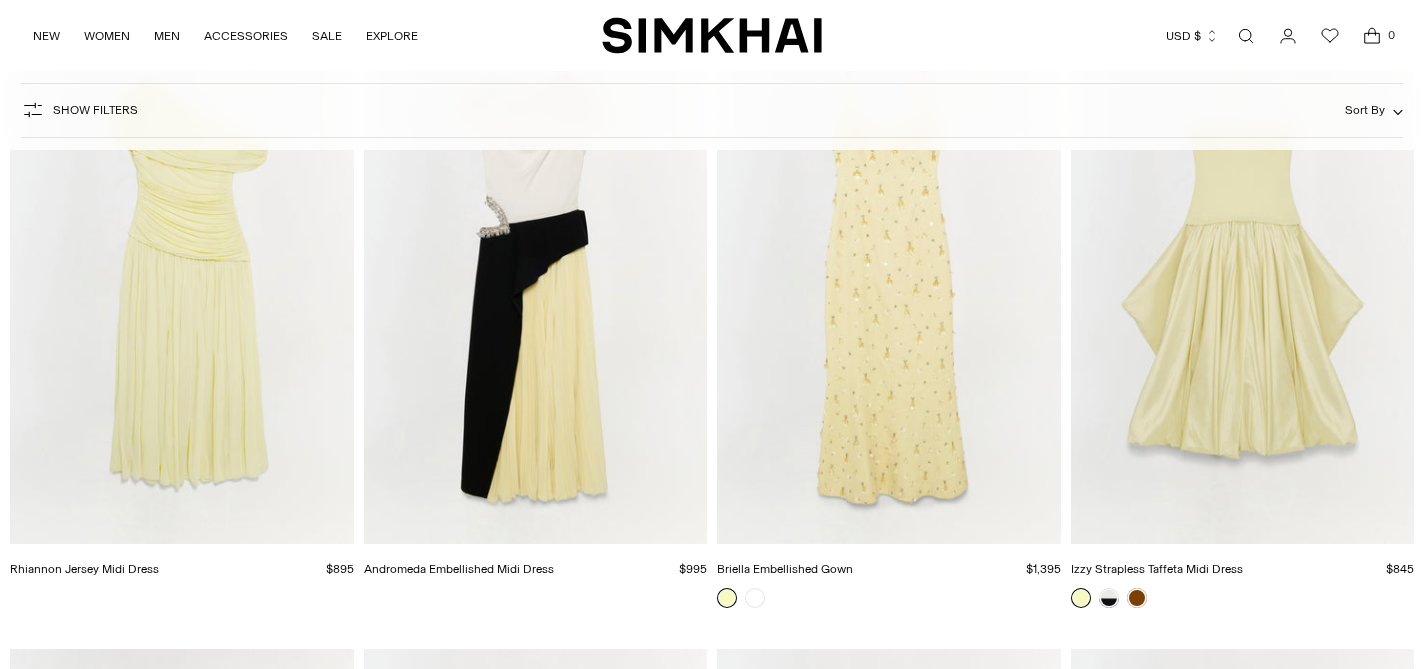 click at bounding box center [0, 0] 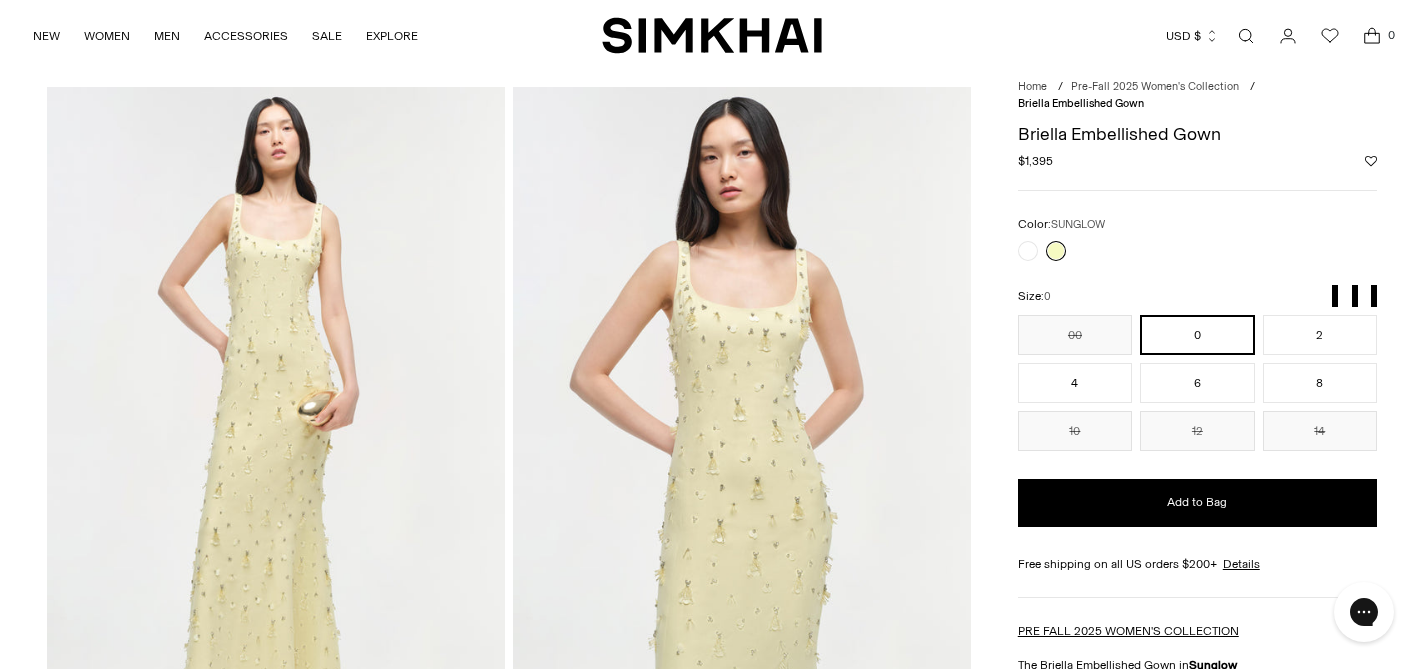 scroll, scrollTop: 0, scrollLeft: 0, axis: both 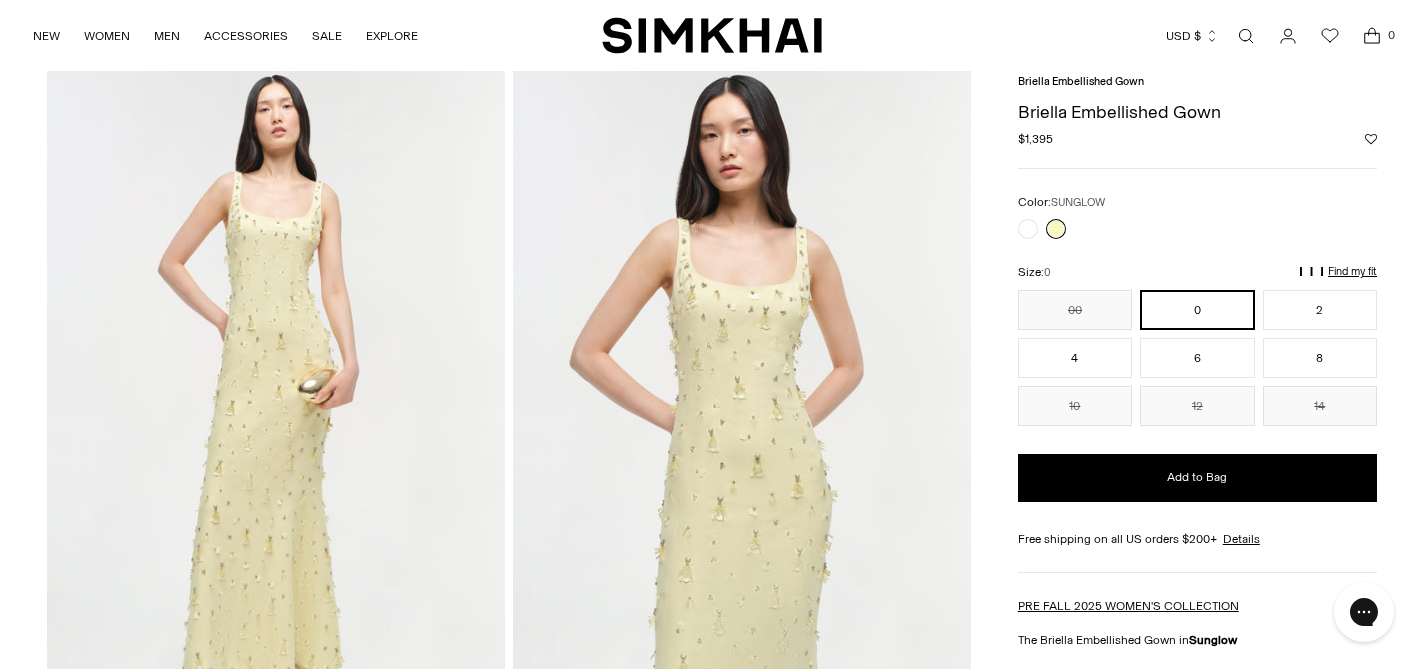 click on "Find my fit" at bounding box center [1151, 281] 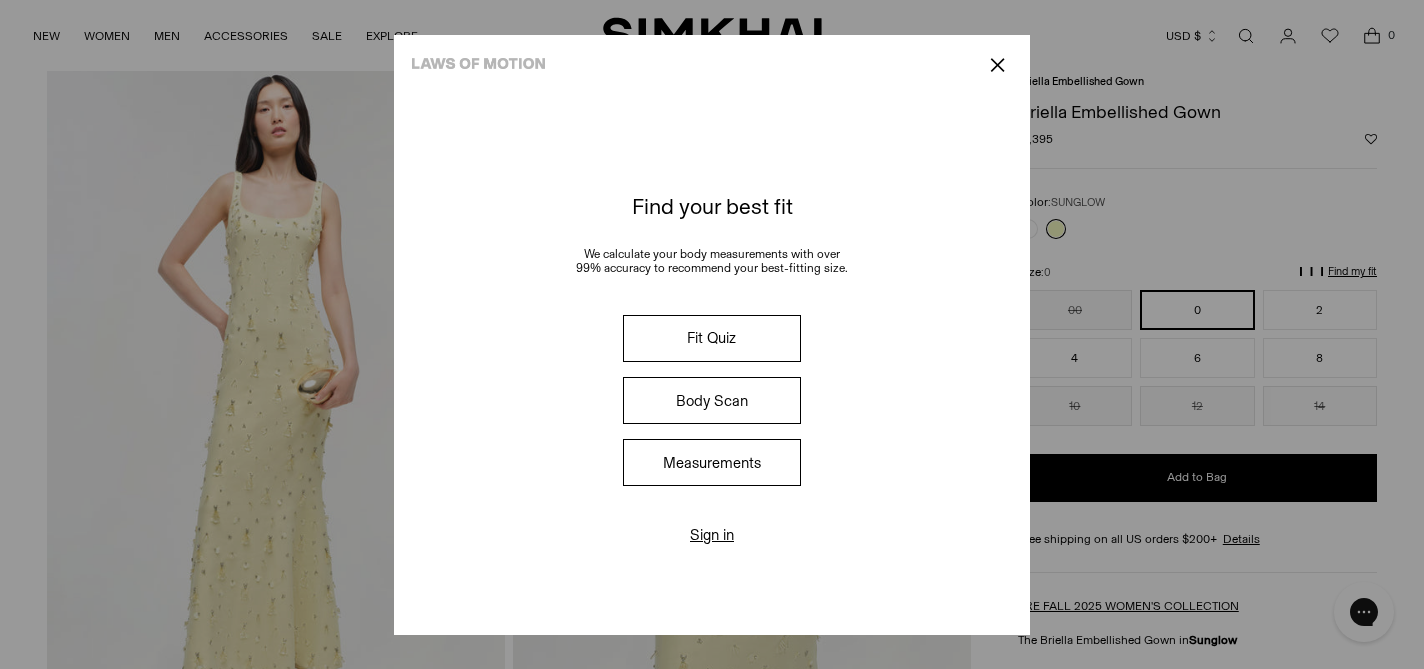 click on "✕" at bounding box center (997, 65) 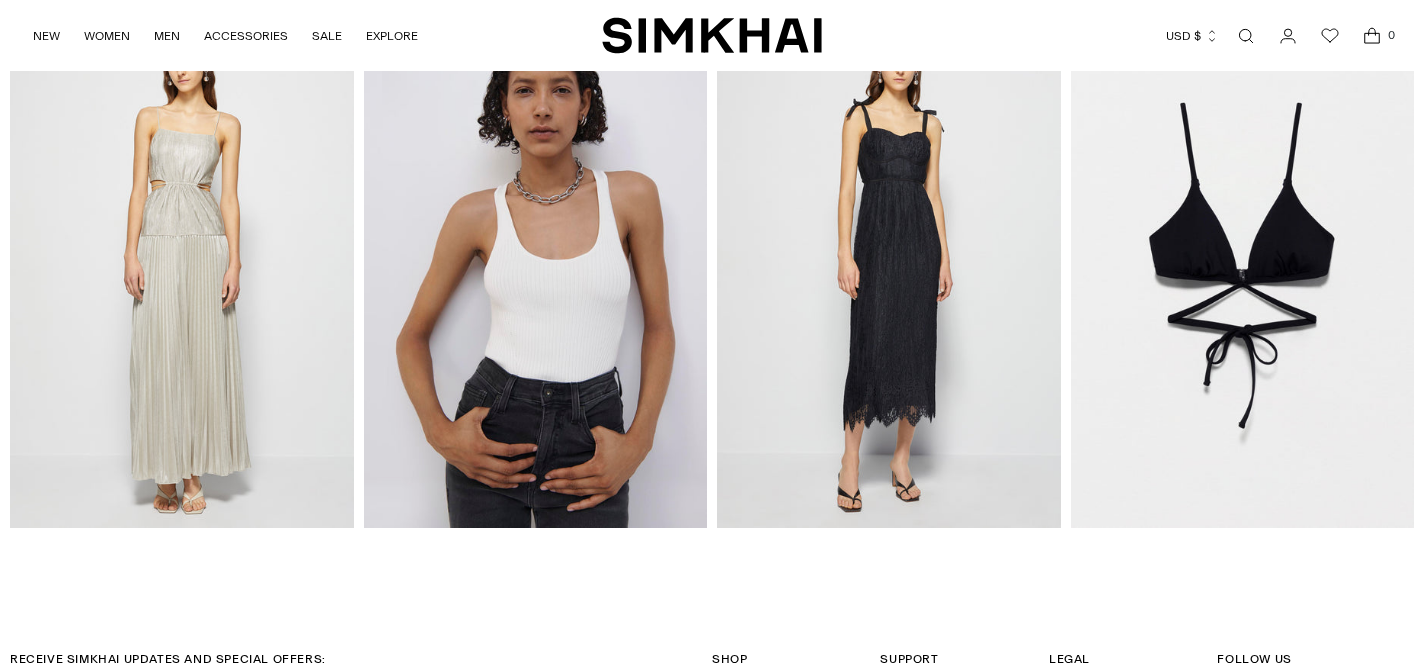 scroll, scrollTop: 3272, scrollLeft: 0, axis: vertical 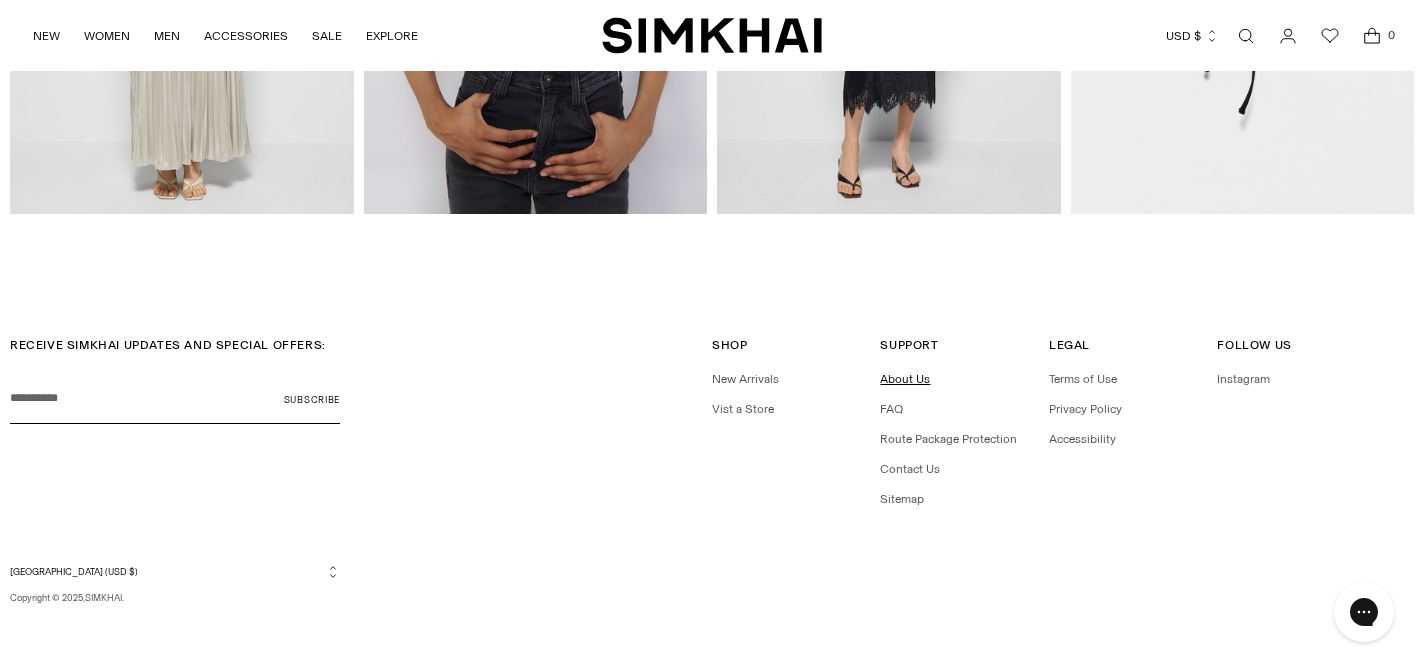 click on "About Us" at bounding box center [905, 379] 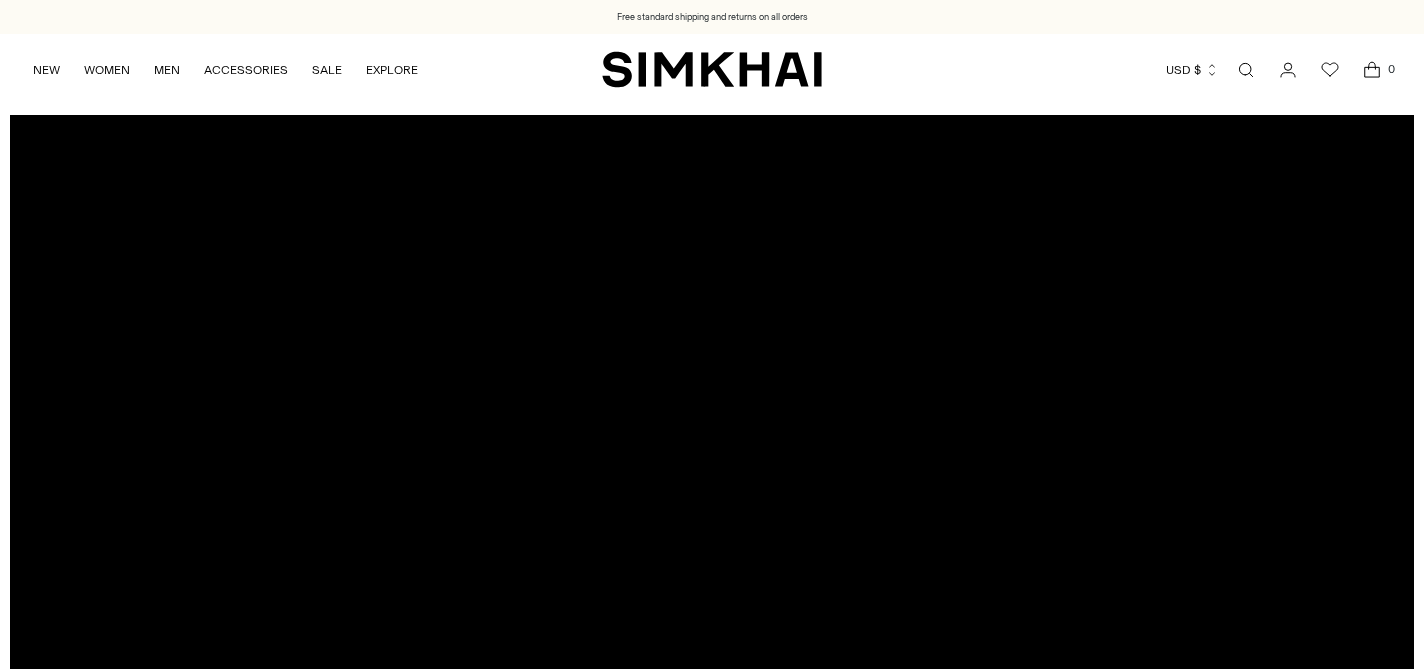 scroll, scrollTop: 855, scrollLeft: 0, axis: vertical 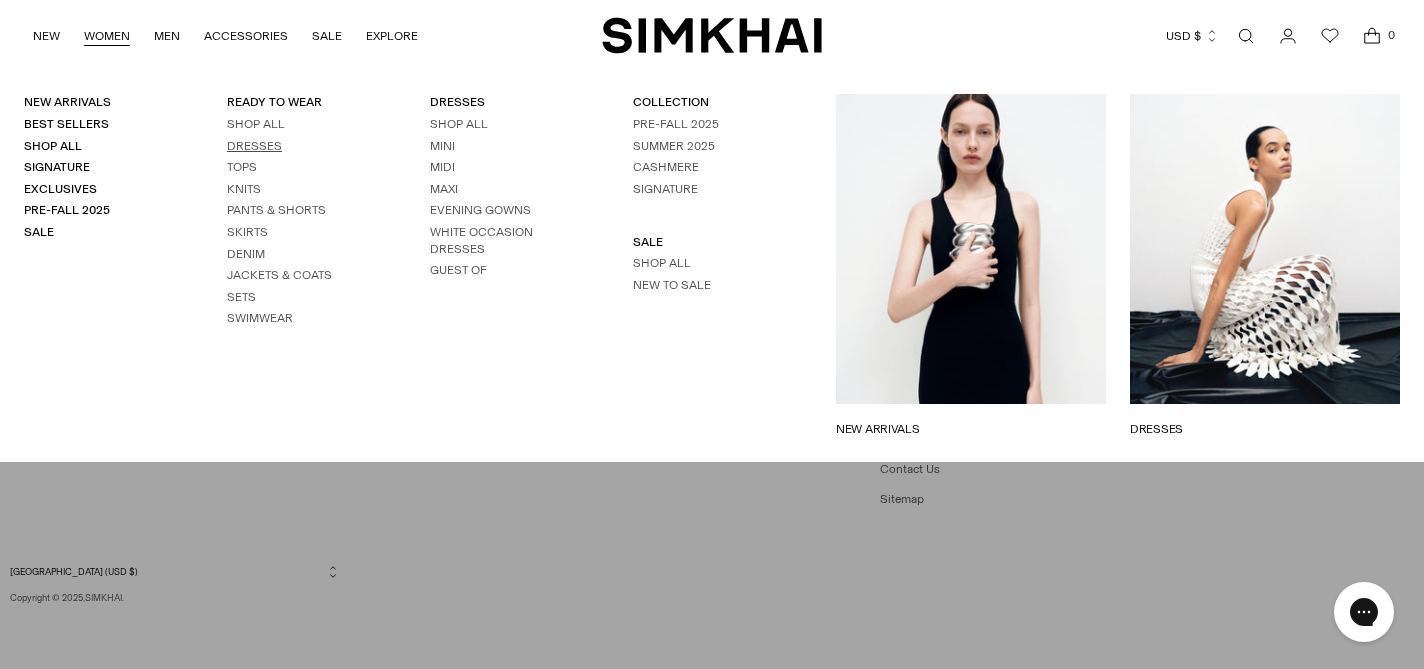 click on "Dresses" at bounding box center (254, 146) 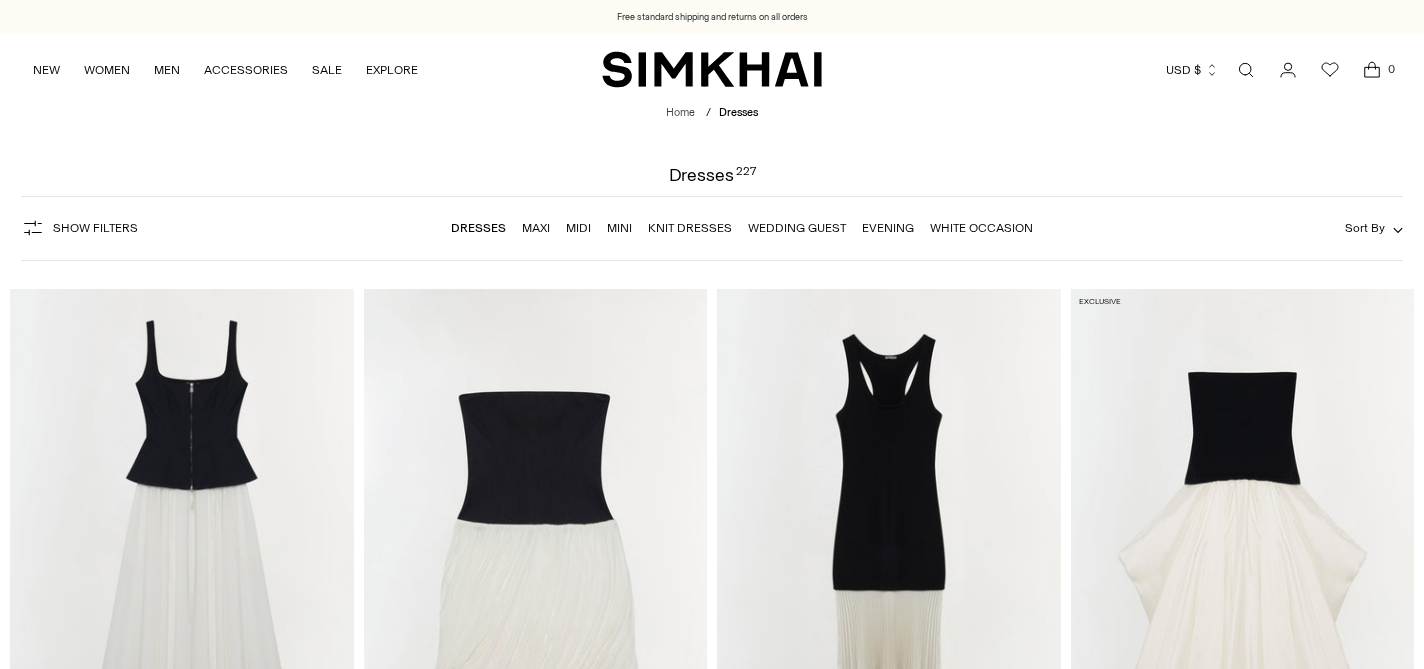 scroll, scrollTop: 271, scrollLeft: 0, axis: vertical 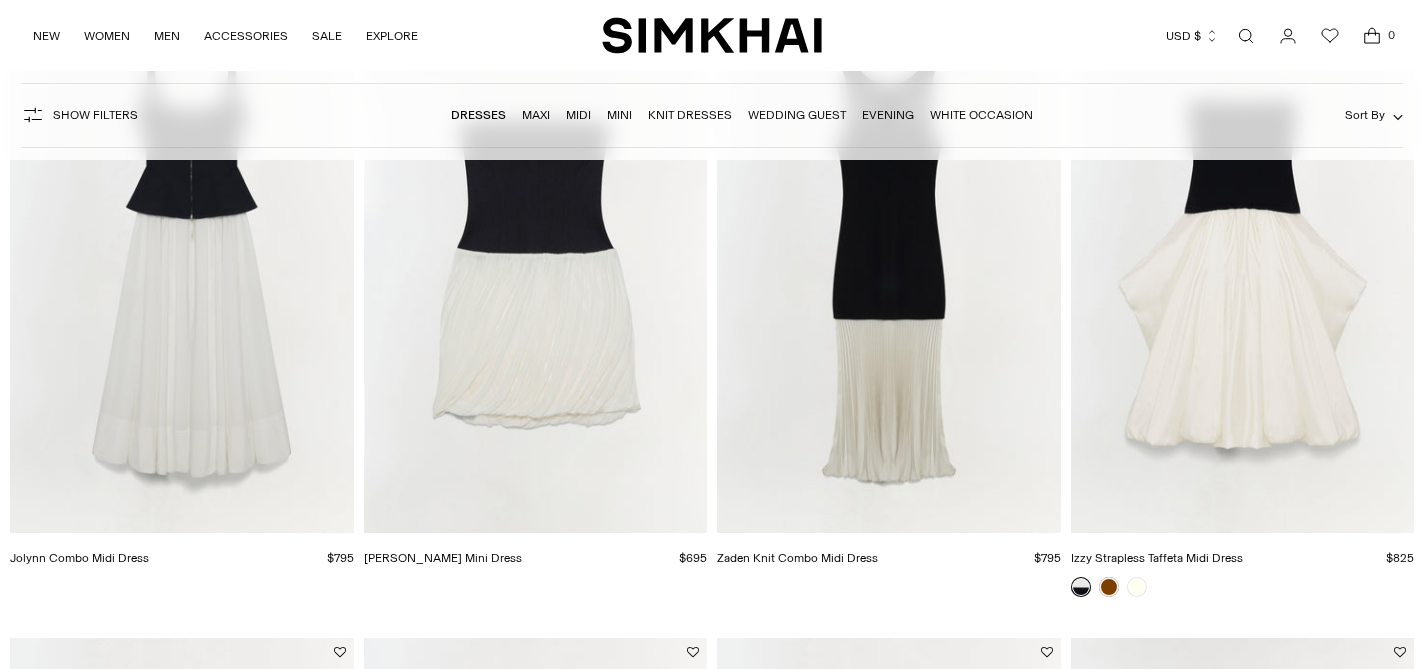 click at bounding box center (0, 0) 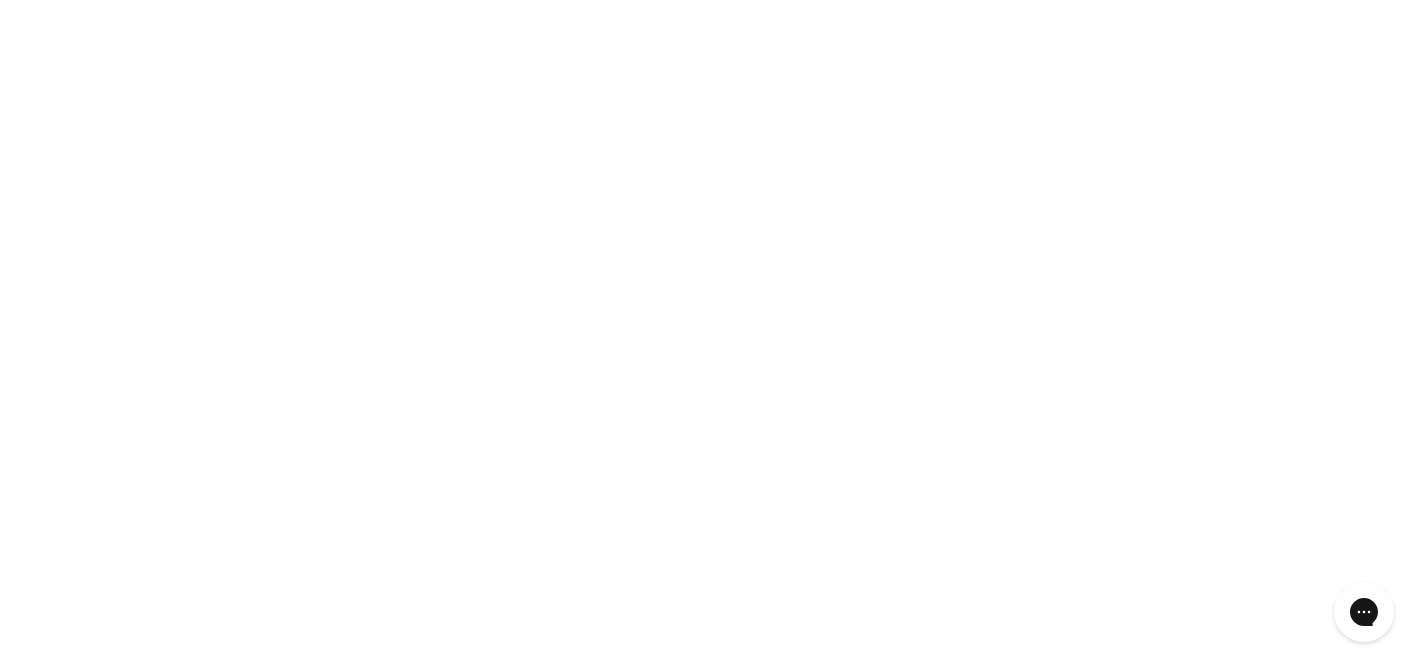 scroll, scrollTop: 656, scrollLeft: 0, axis: vertical 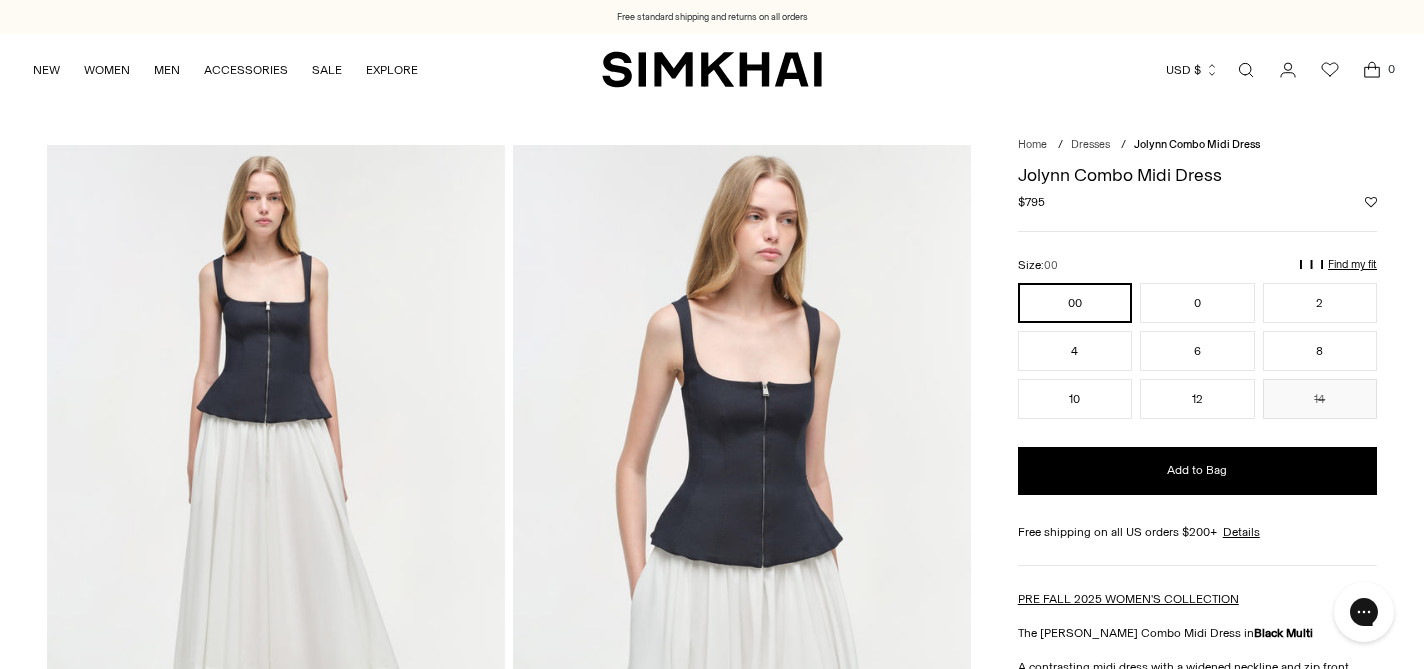 click on "Size:
00" at bounding box center (1197, 265) 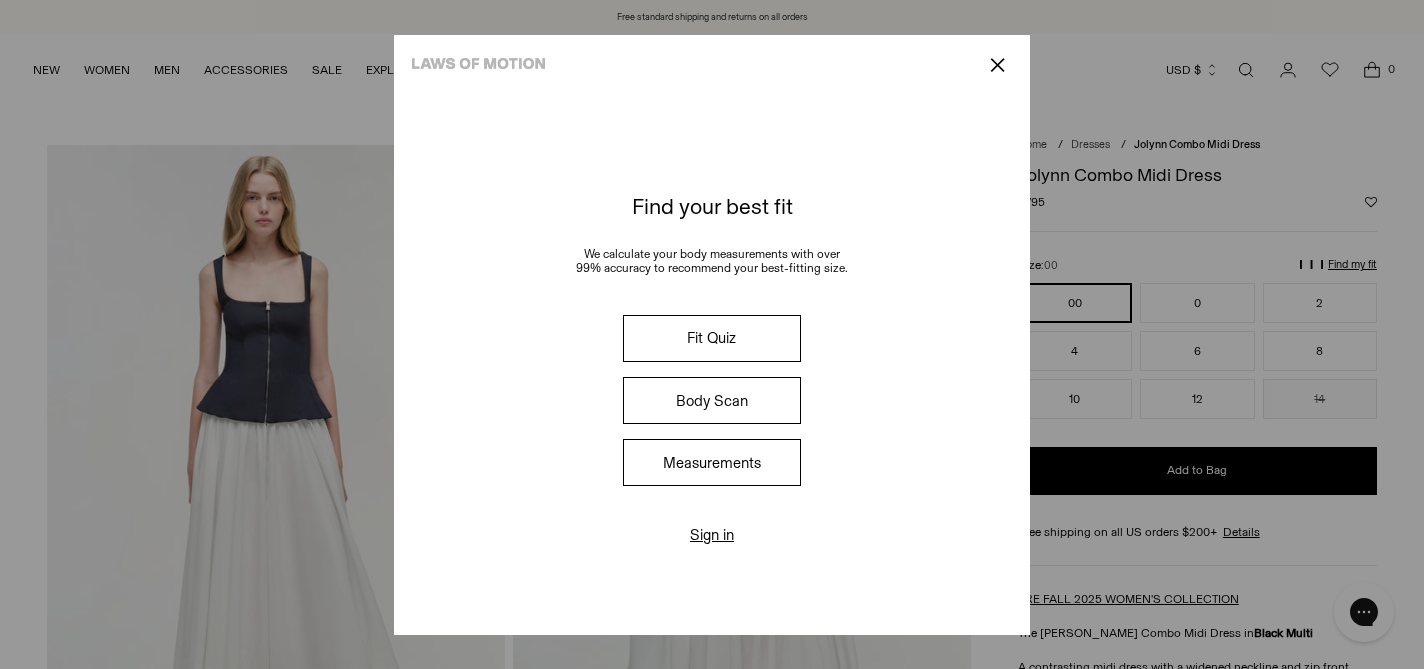 click on "Fit Quiz" at bounding box center [712, 338] 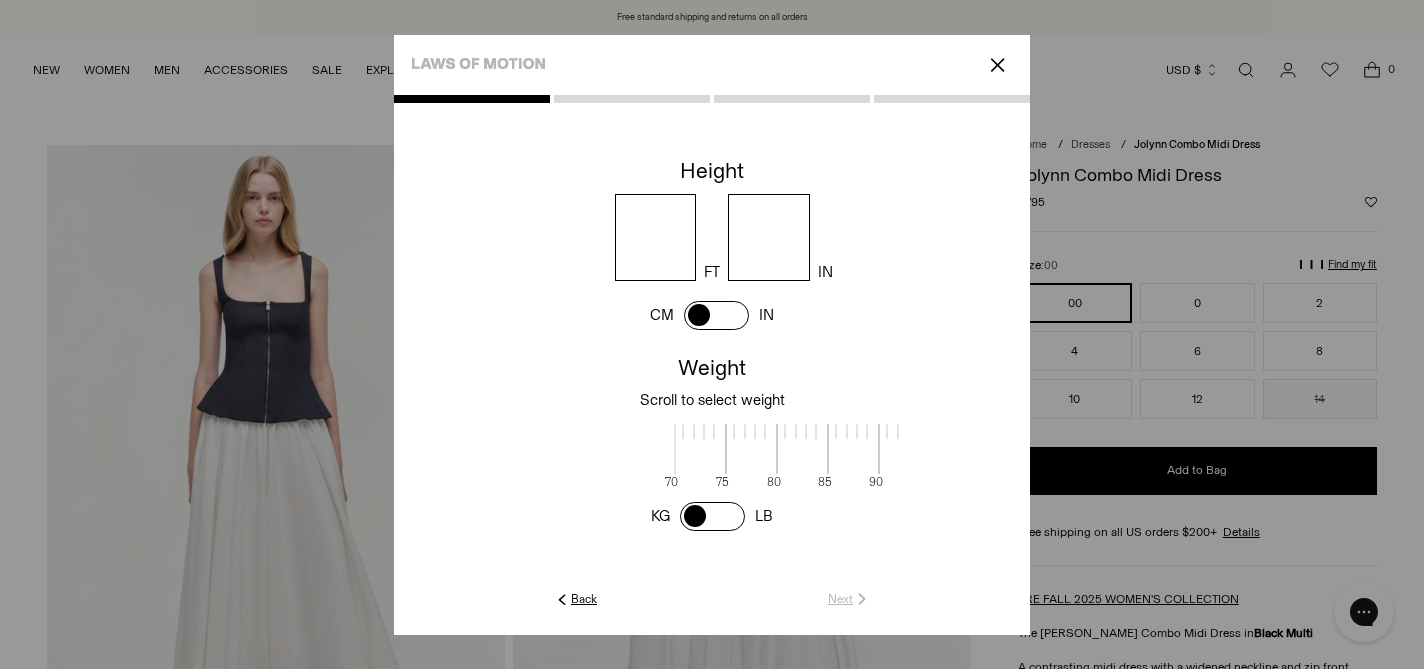 scroll, scrollTop: 2, scrollLeft: 650, axis: both 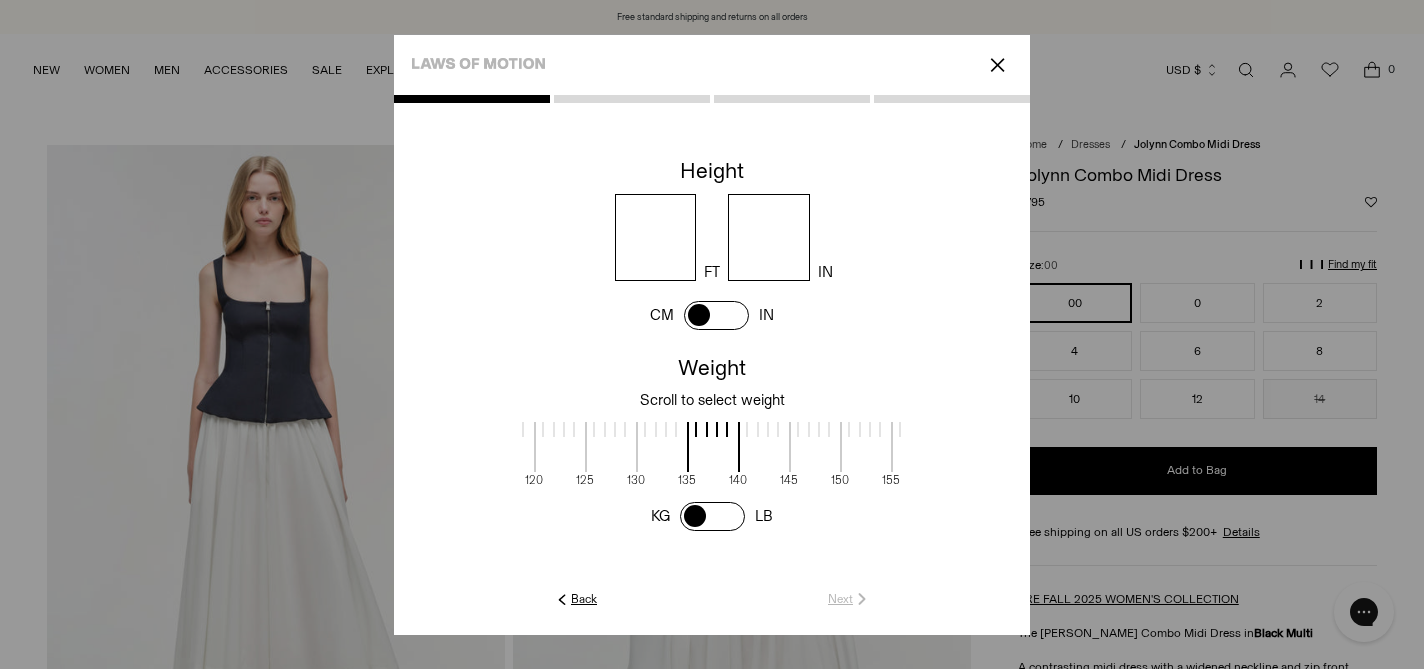 click at bounding box center (656, 237) 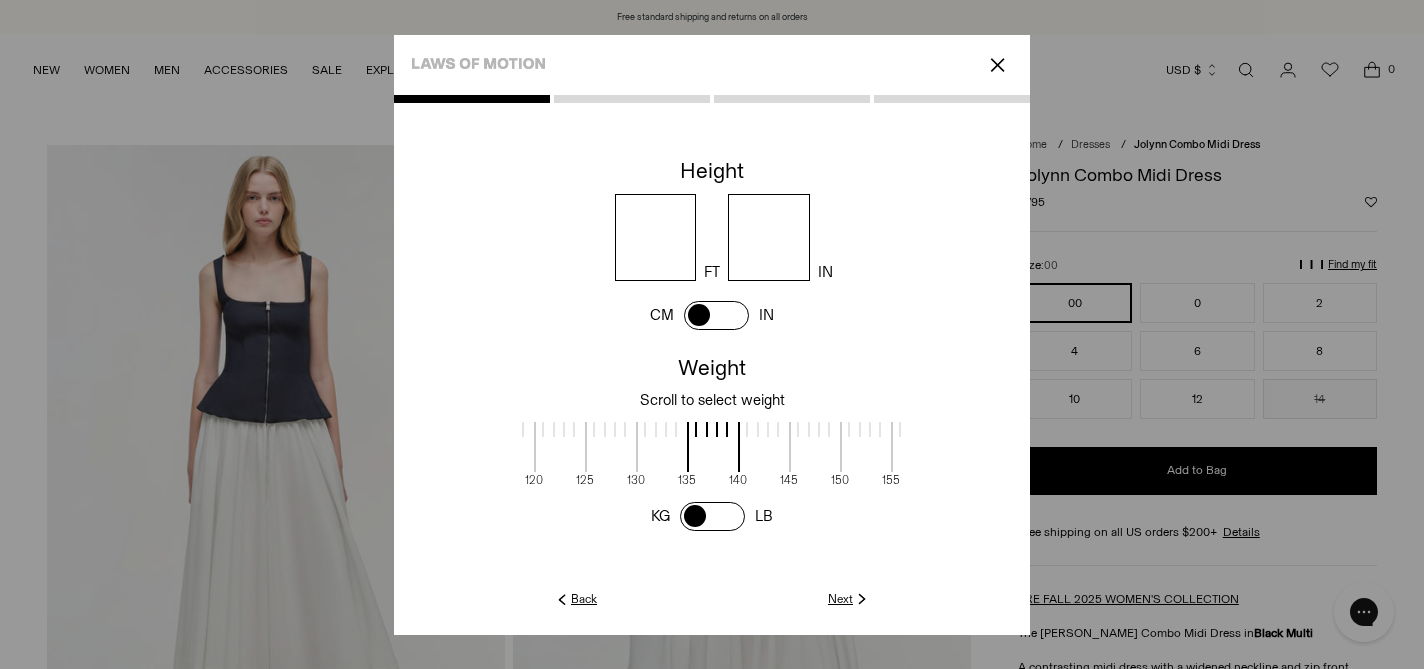 type on "*" 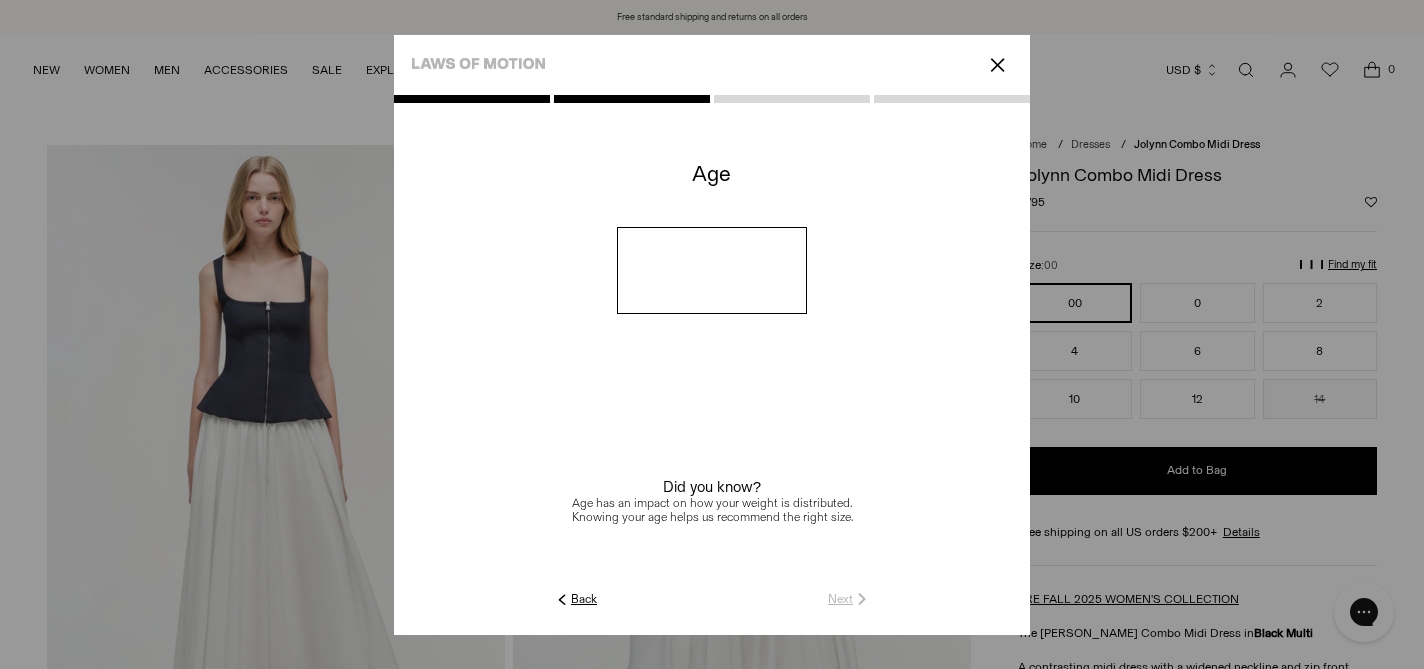 click 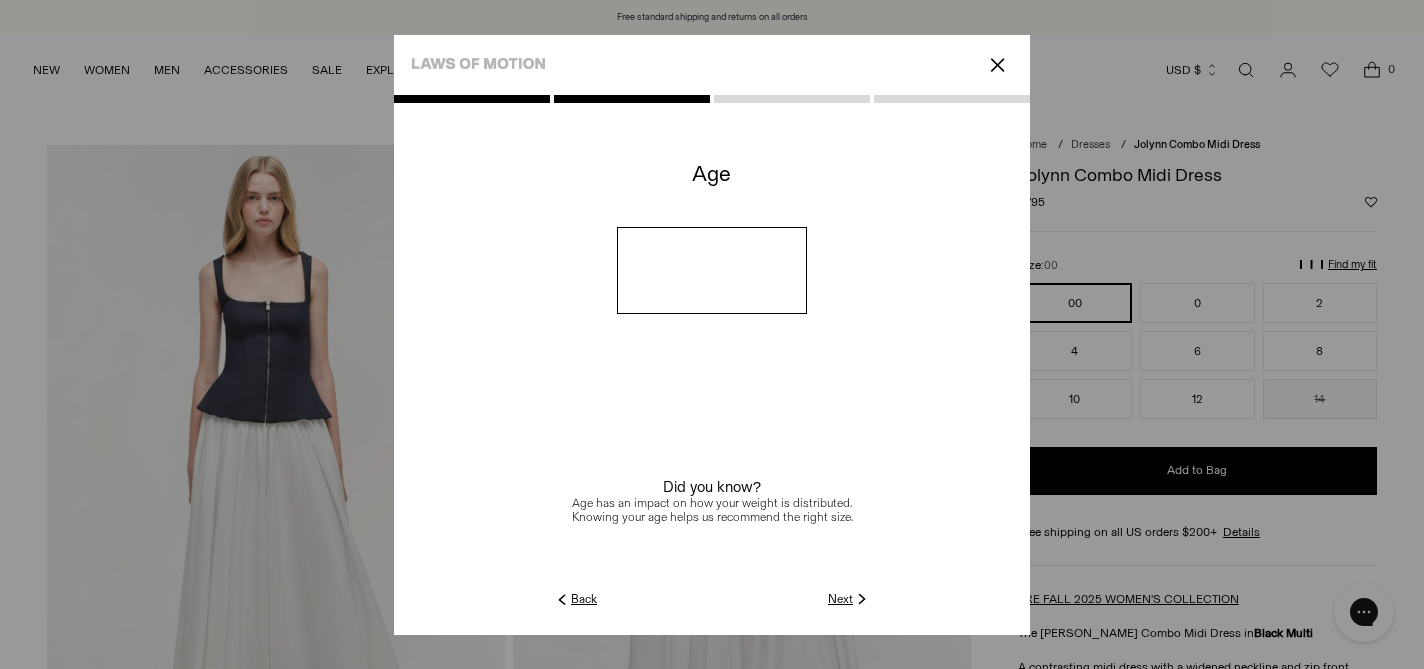 type on "**" 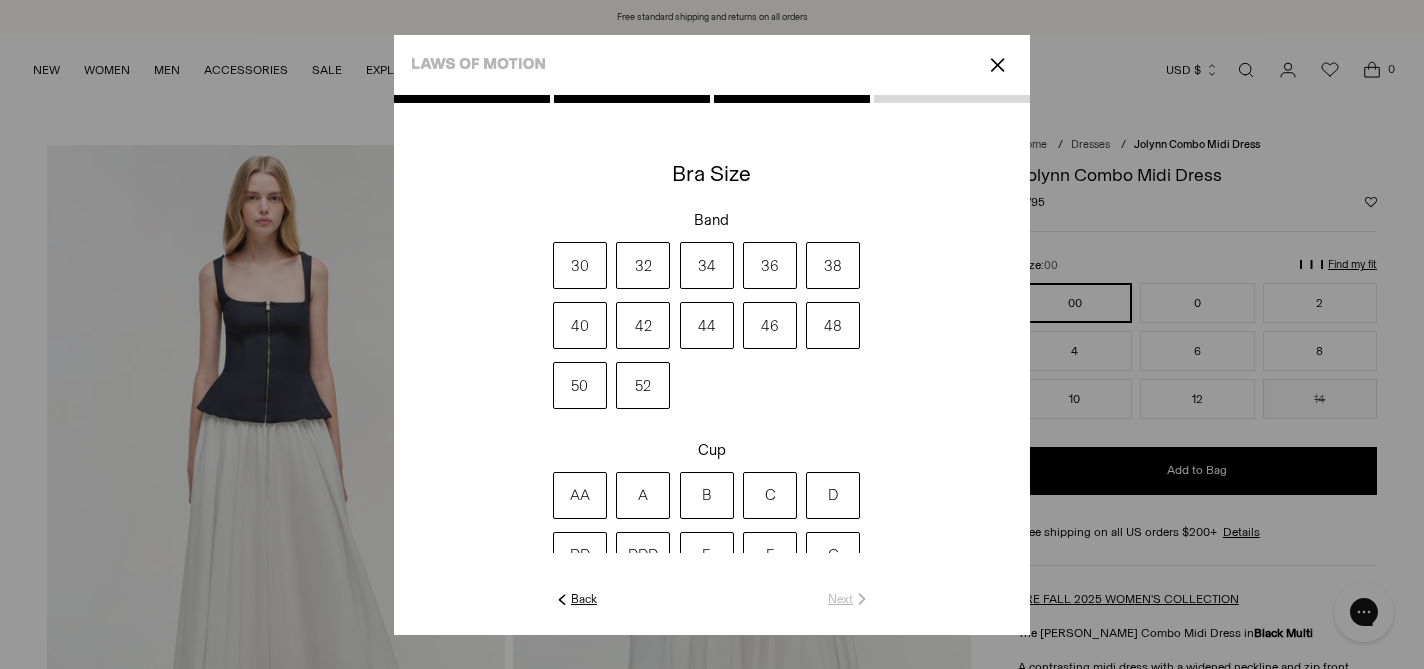 click on "34" at bounding box center (707, 265) 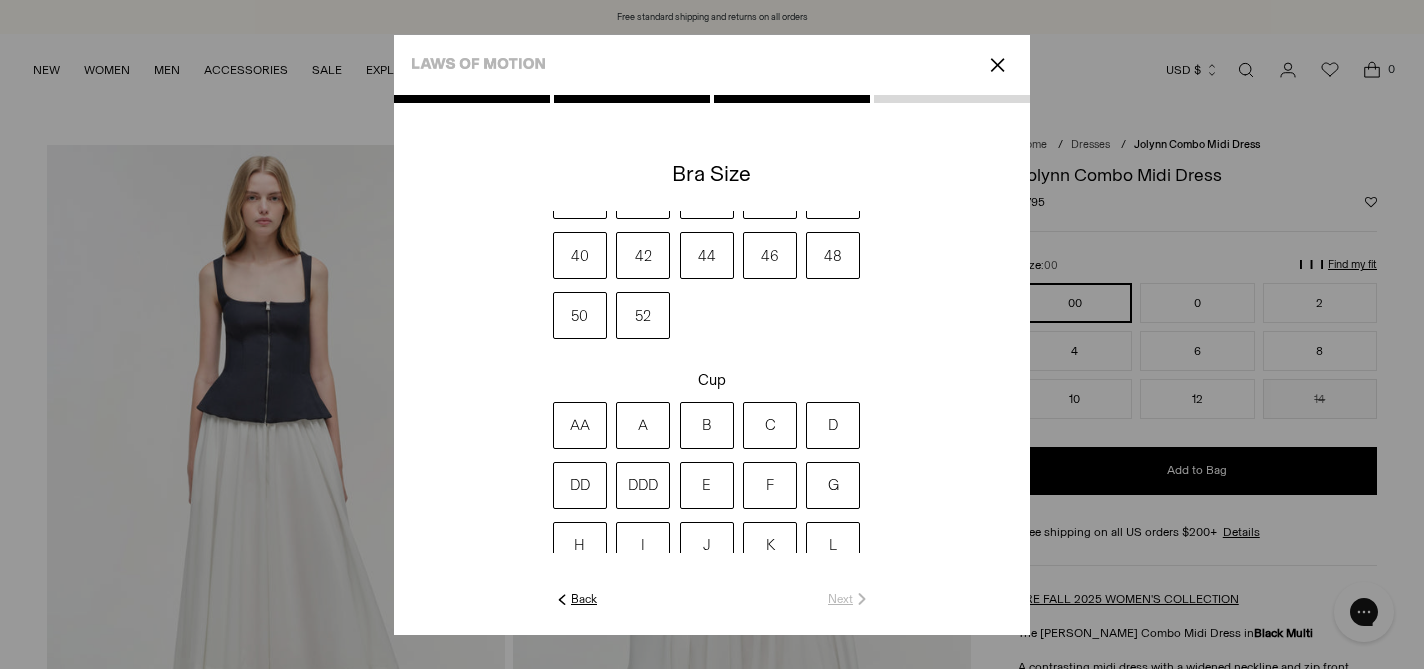 click on "A" at bounding box center [643, 425] 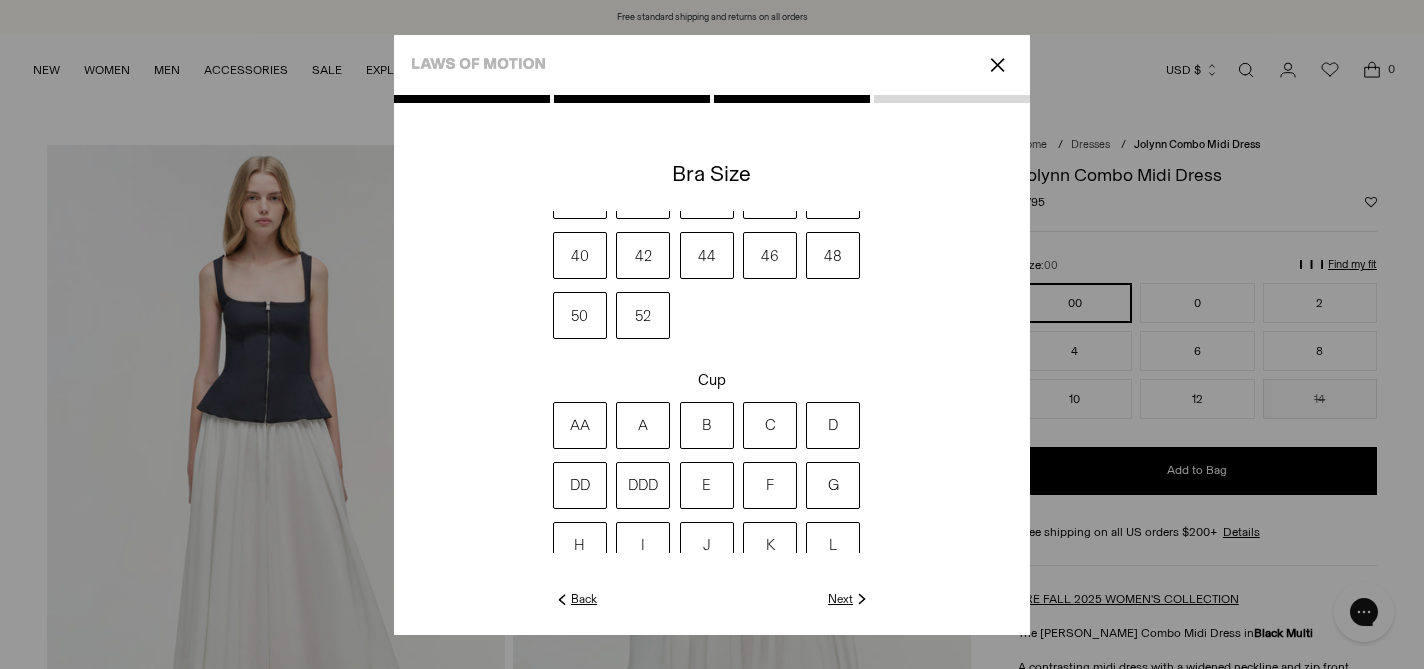 click on "Next" 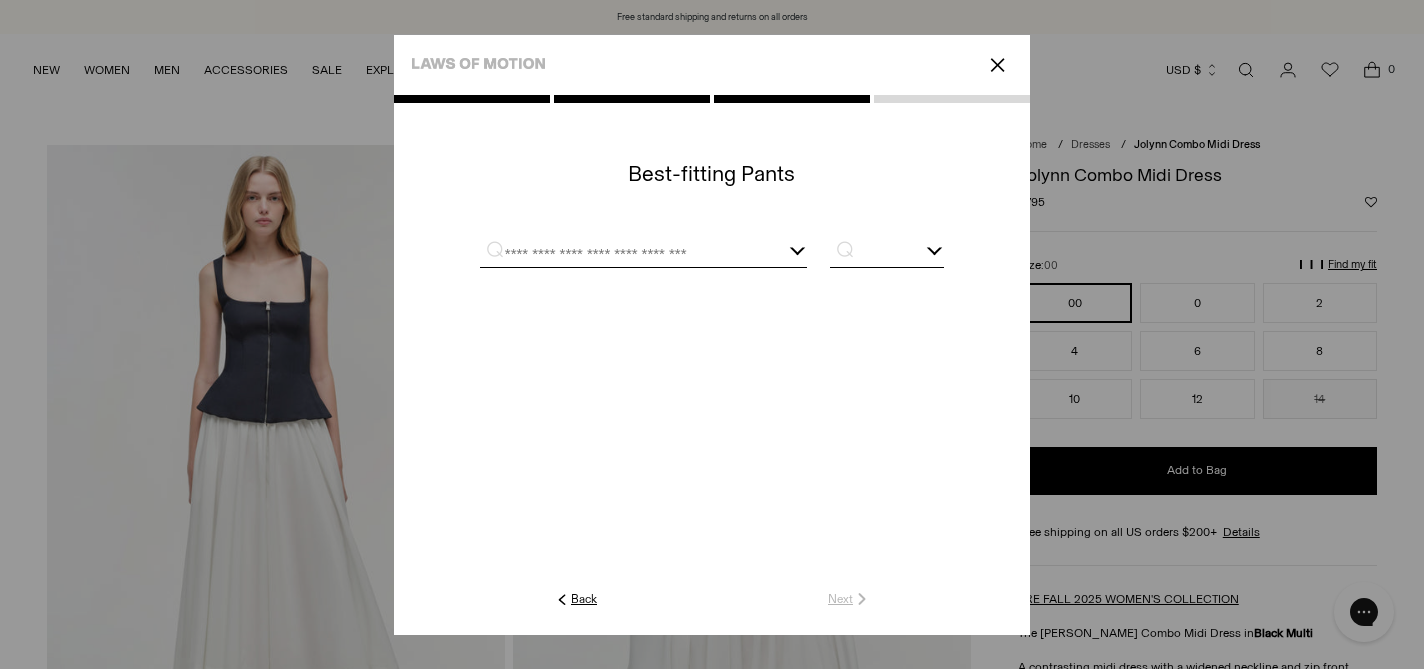 click at bounding box center [619, 254] 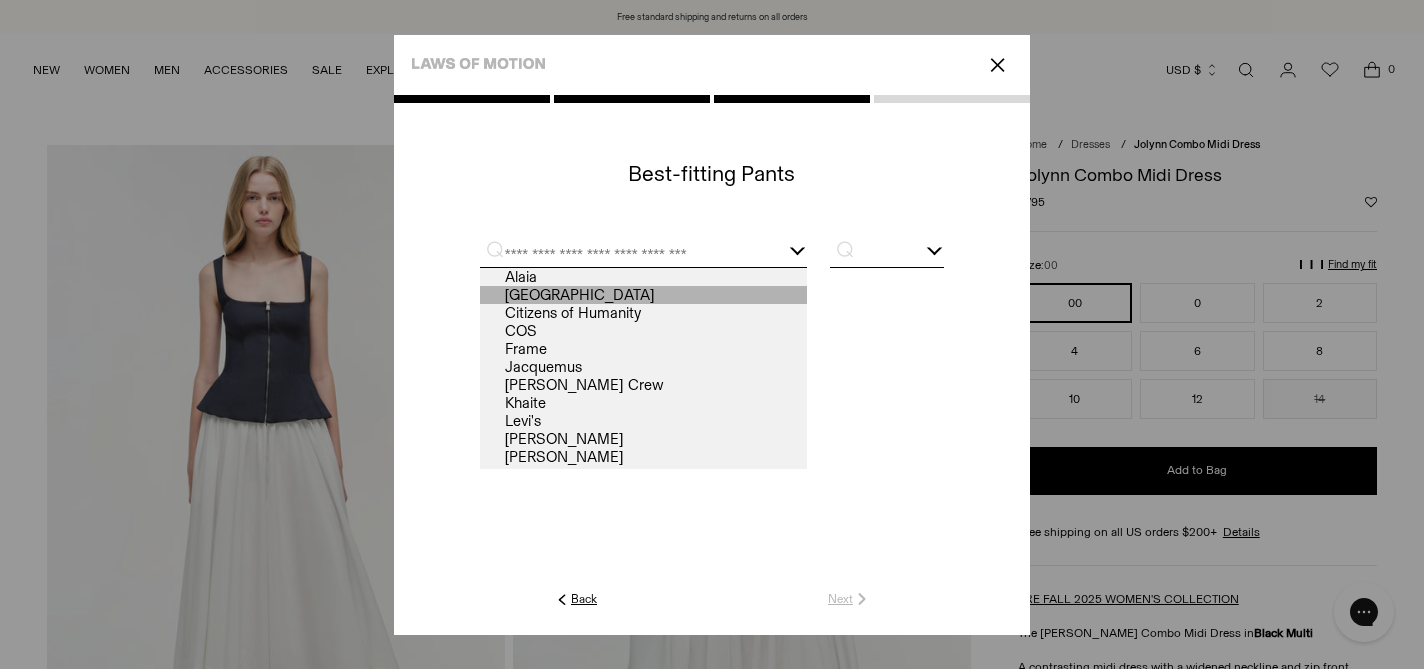 click on "[GEOGRAPHIC_DATA]" at bounding box center [643, 295] 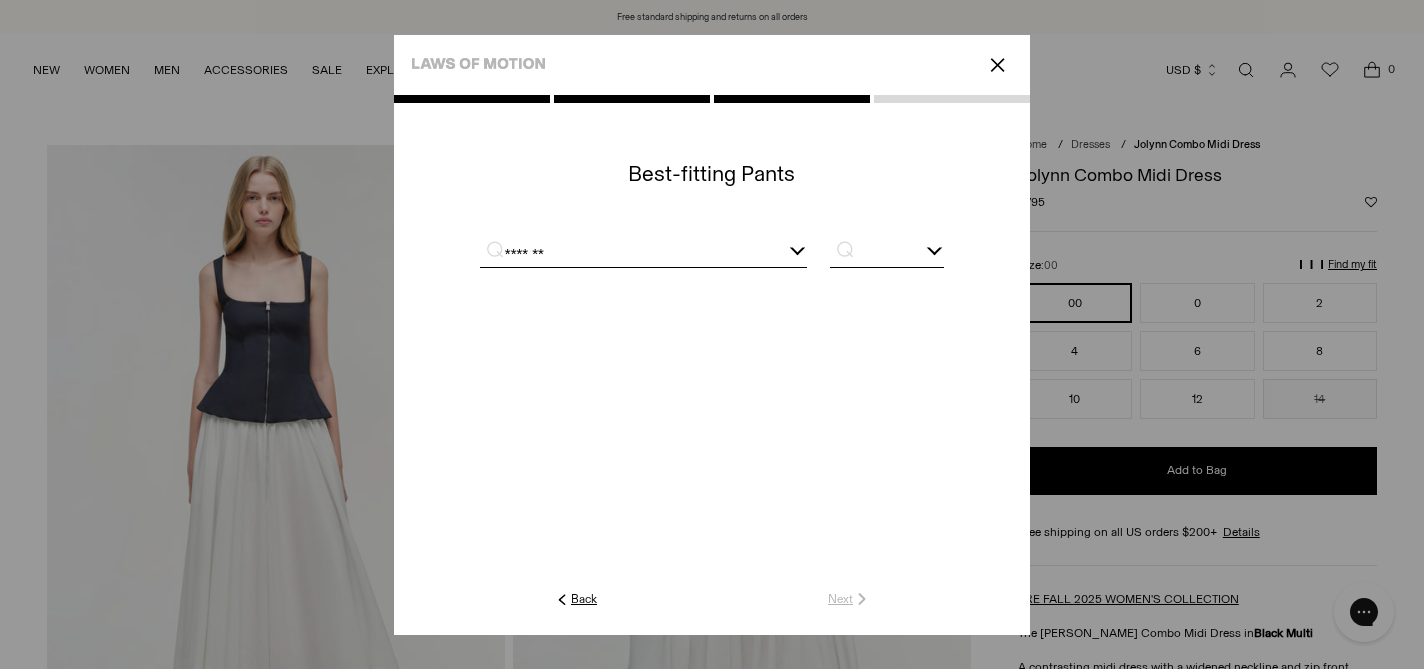 click at bounding box center [712, 252] 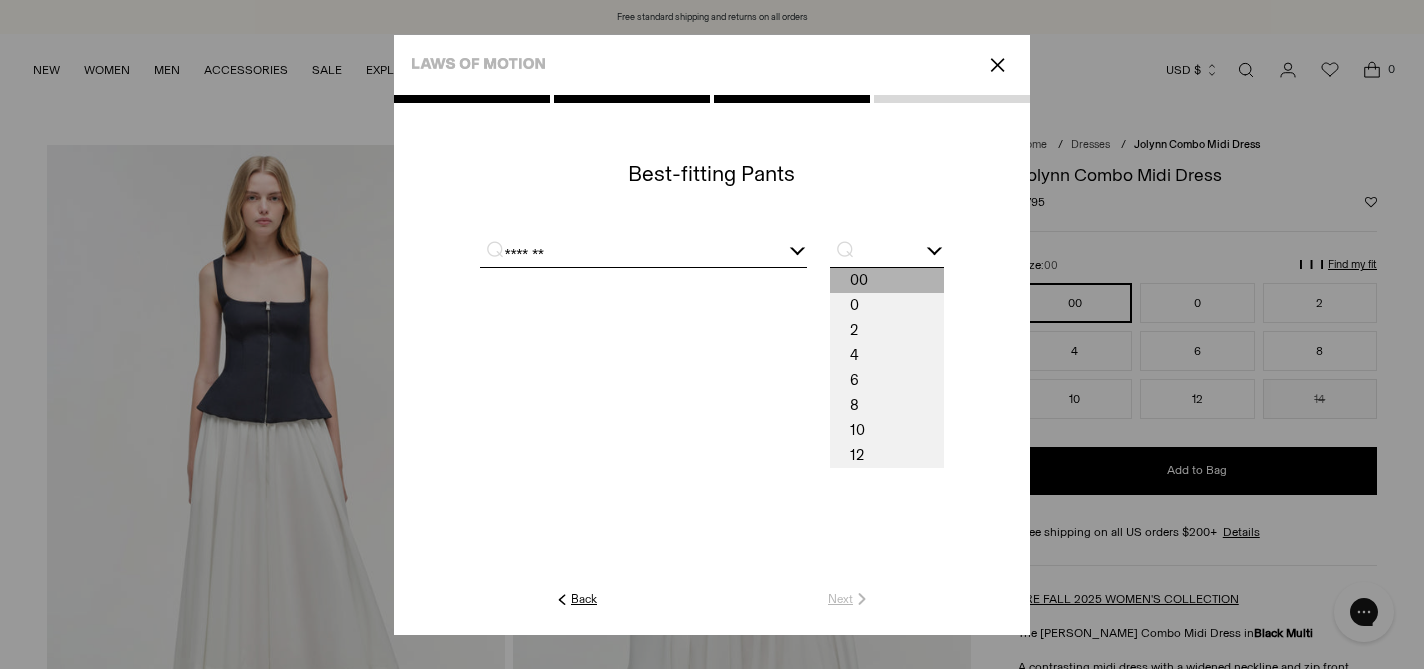 click on "00" at bounding box center (887, 280) 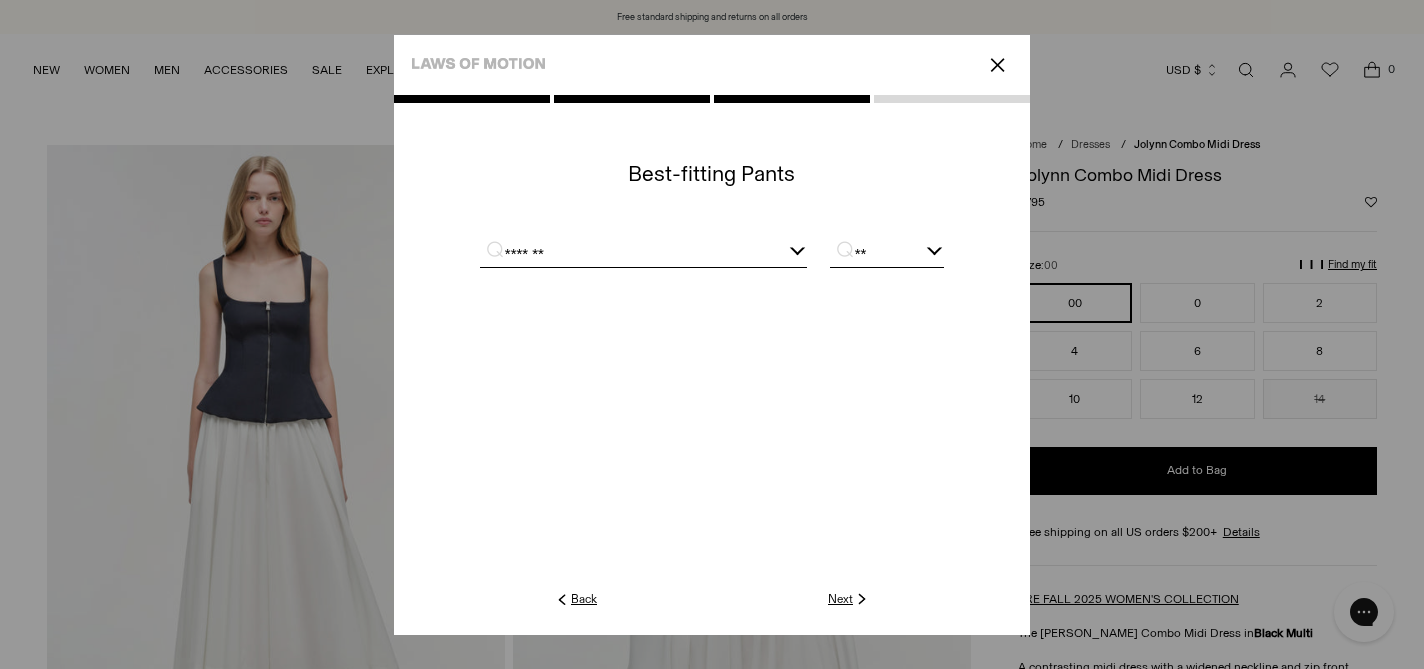 click at bounding box center [712, 351] 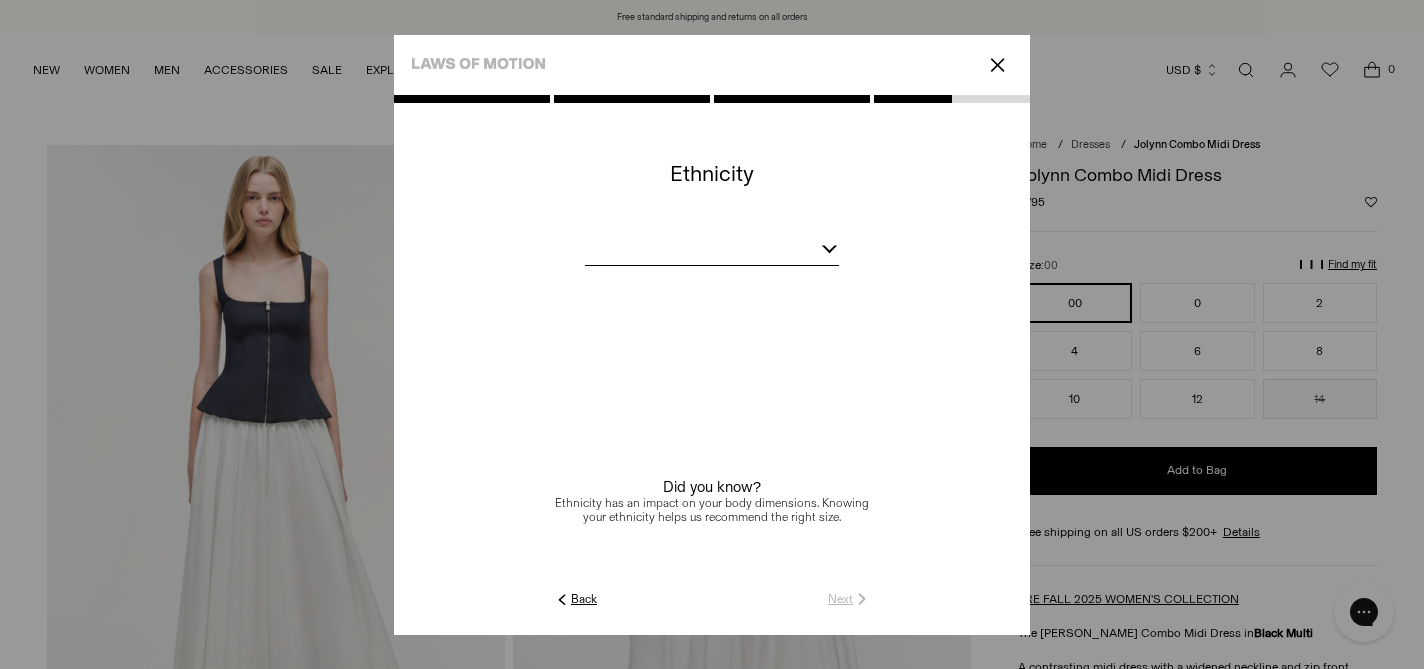 click at bounding box center (712, 252) 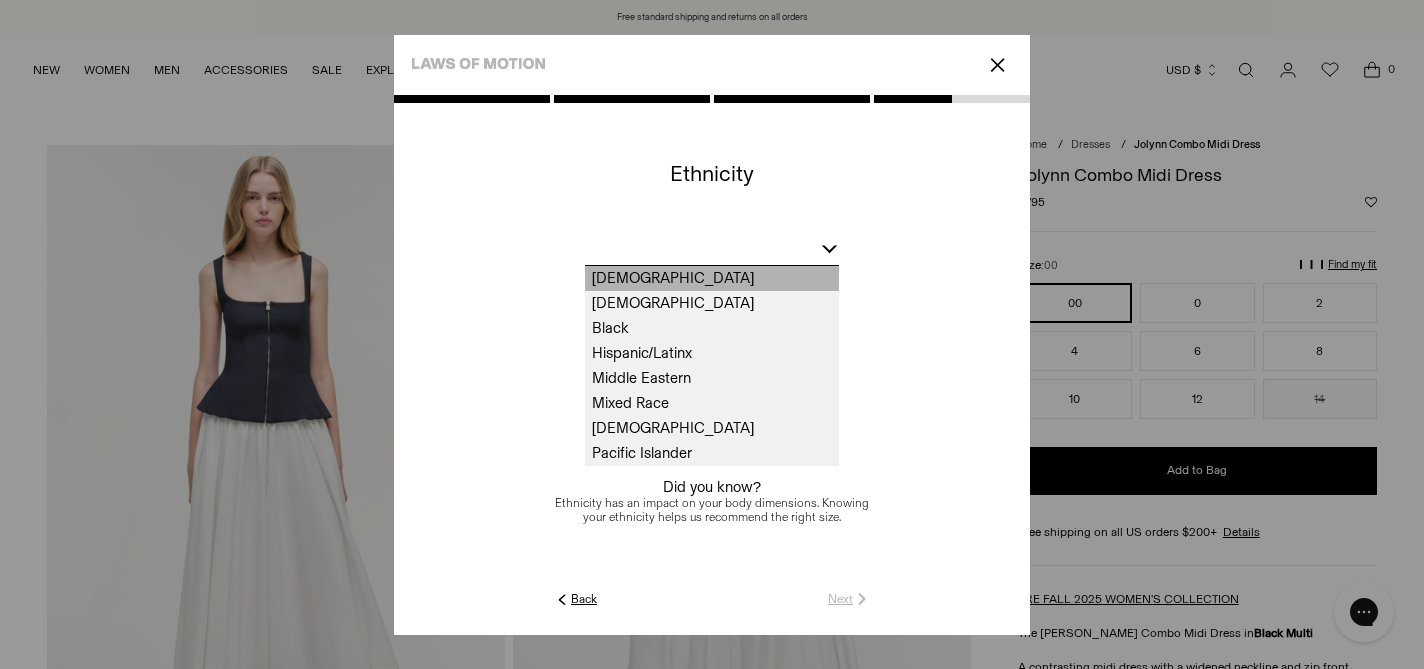 click on "[DEMOGRAPHIC_DATA]" at bounding box center [712, 278] 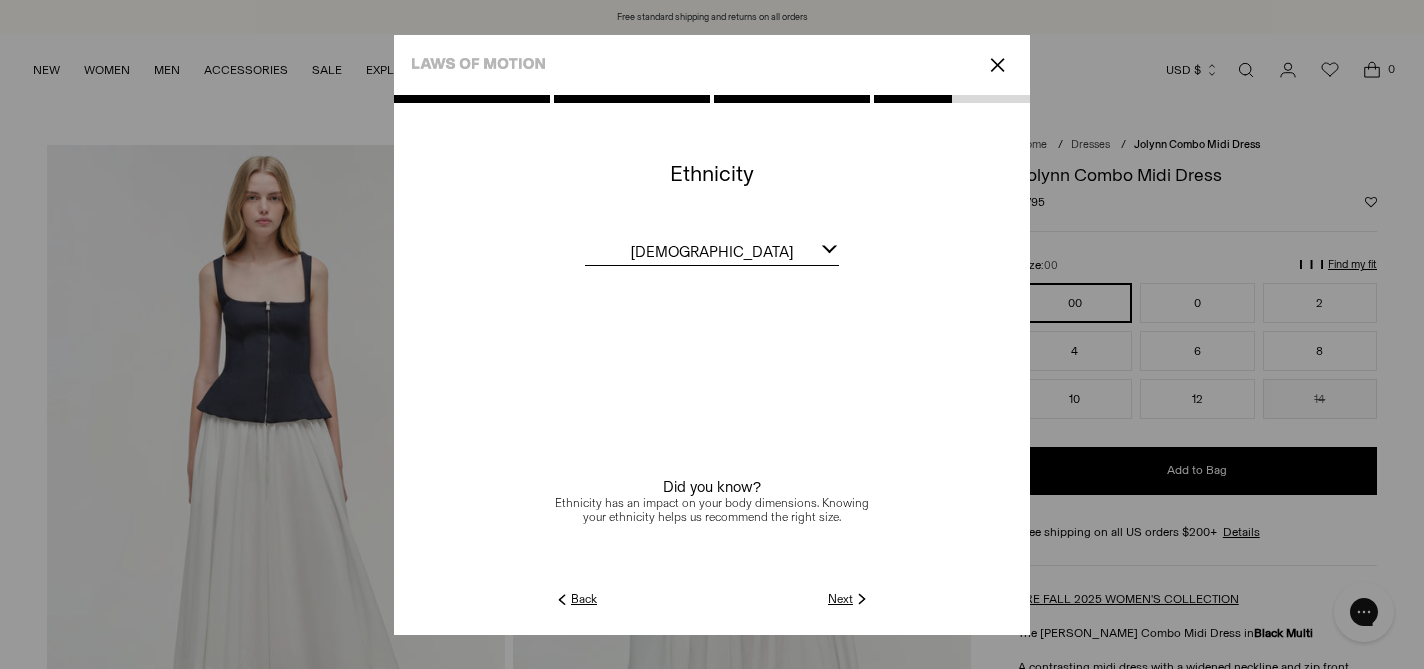 click 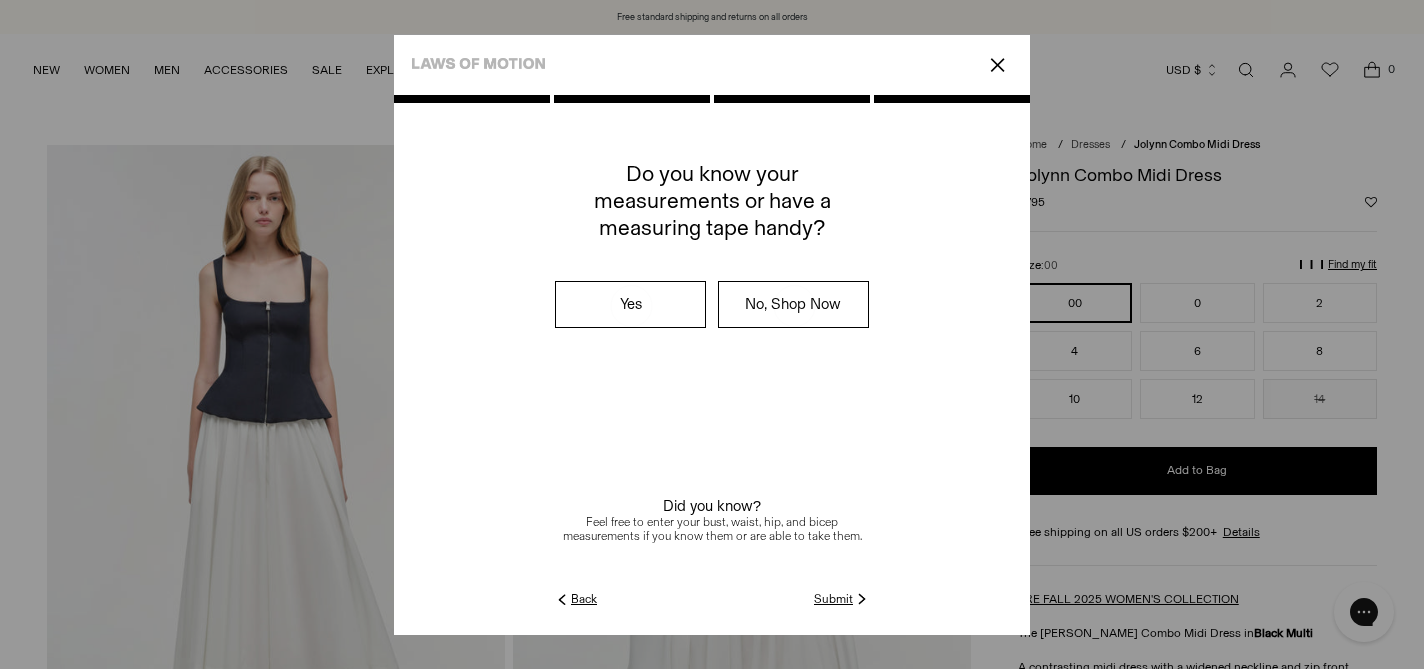 click 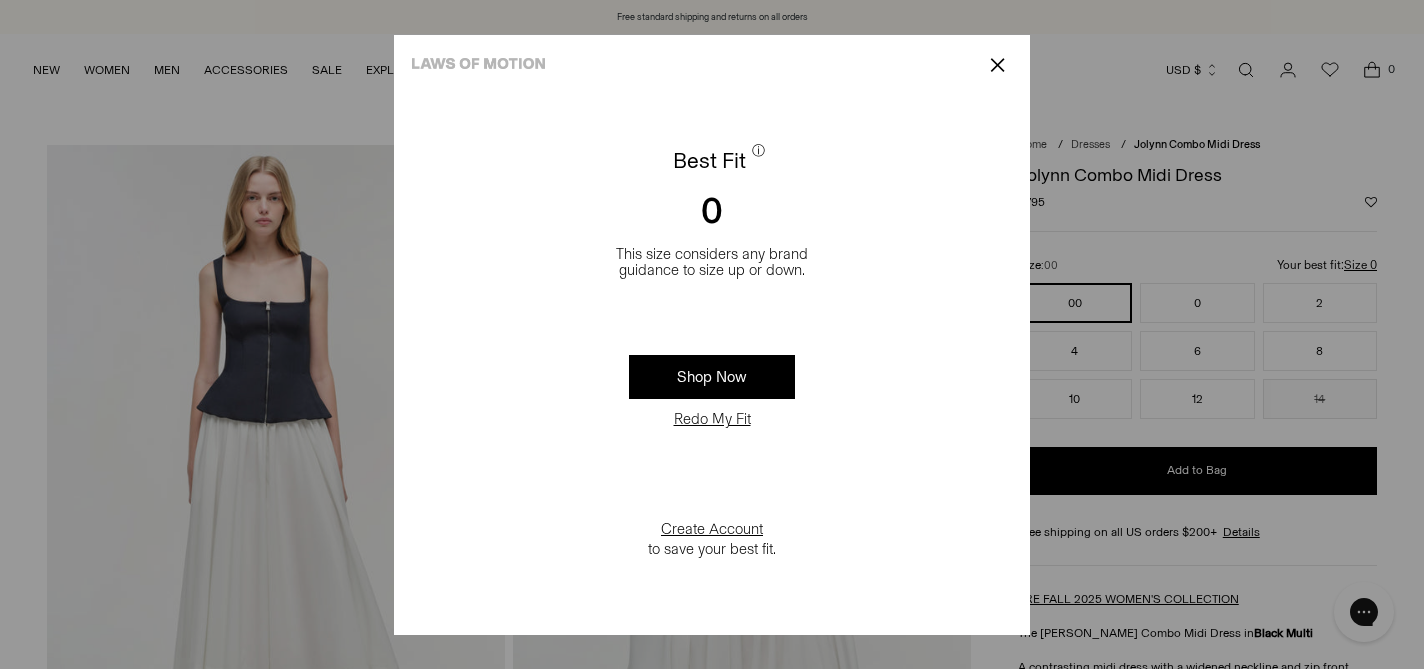 click on "✕" at bounding box center (997, 65) 